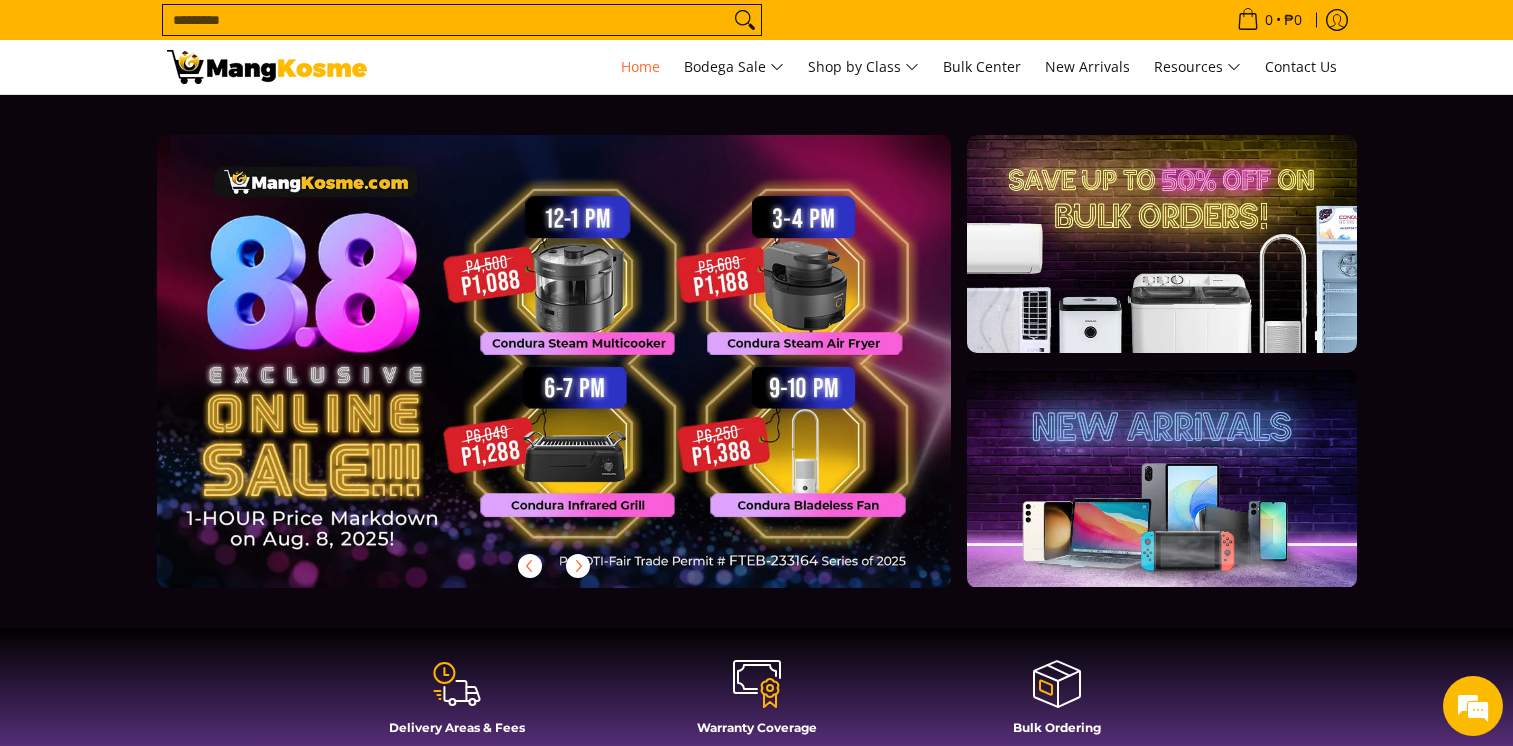 click on "Search..." at bounding box center (446, 20) 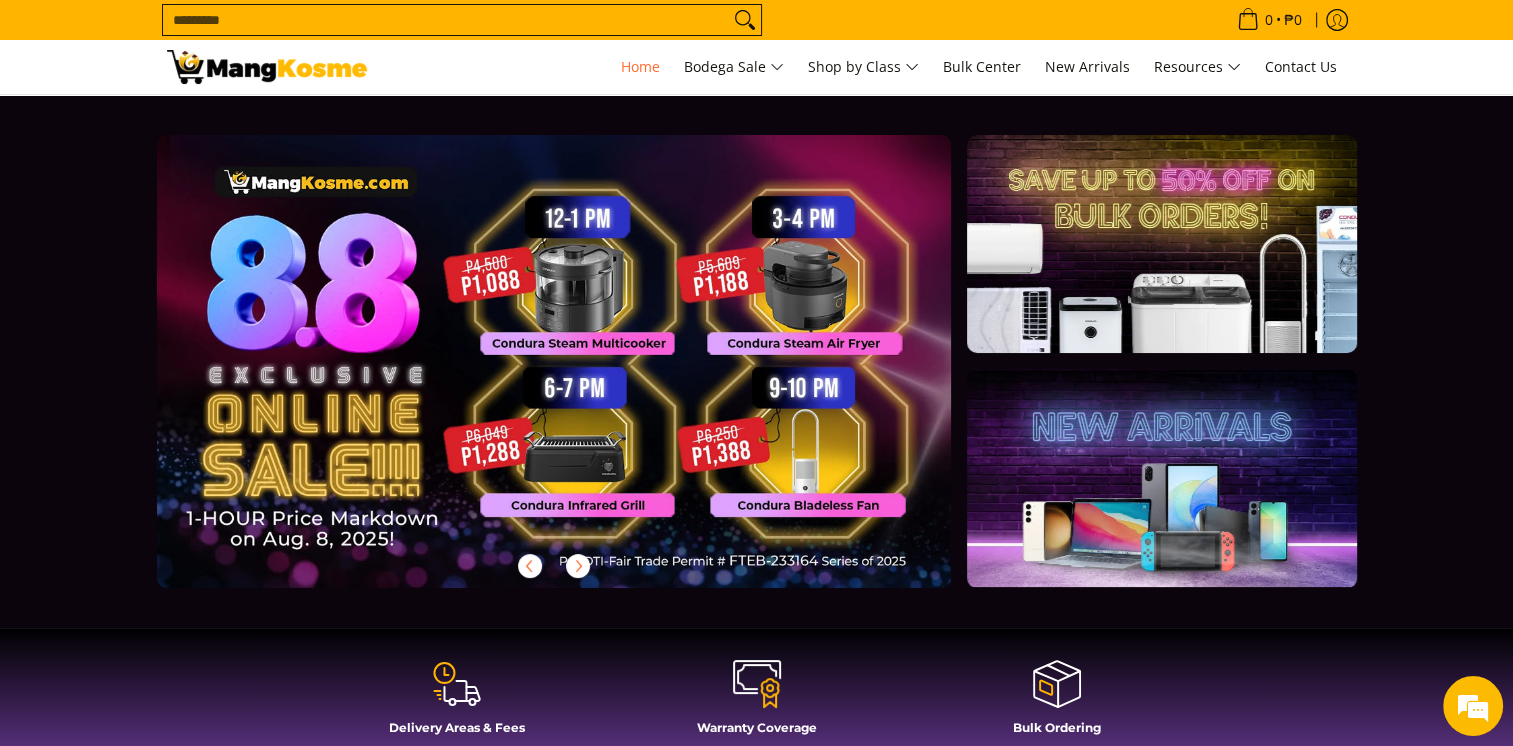 scroll, scrollTop: 0, scrollLeft: 0, axis: both 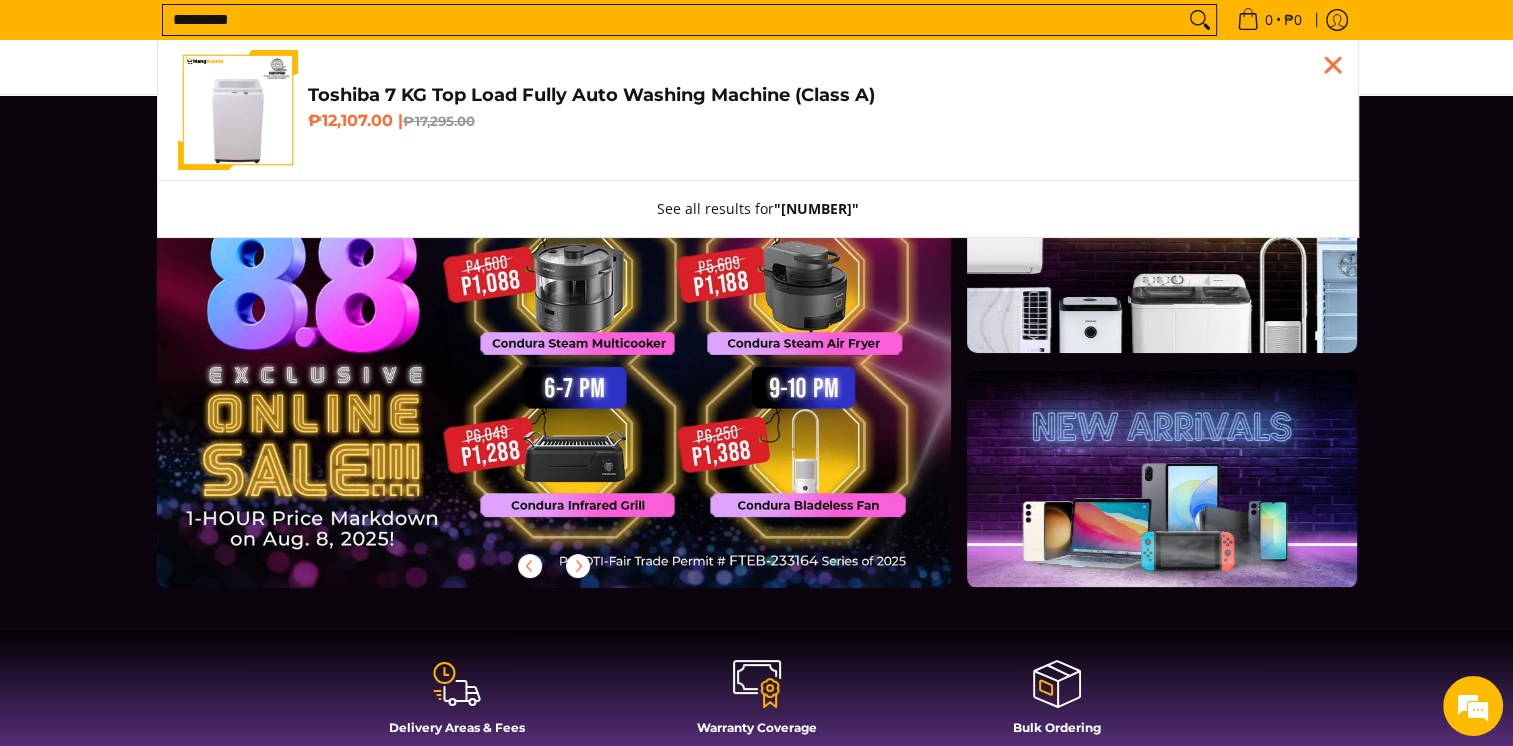 type on "*********" 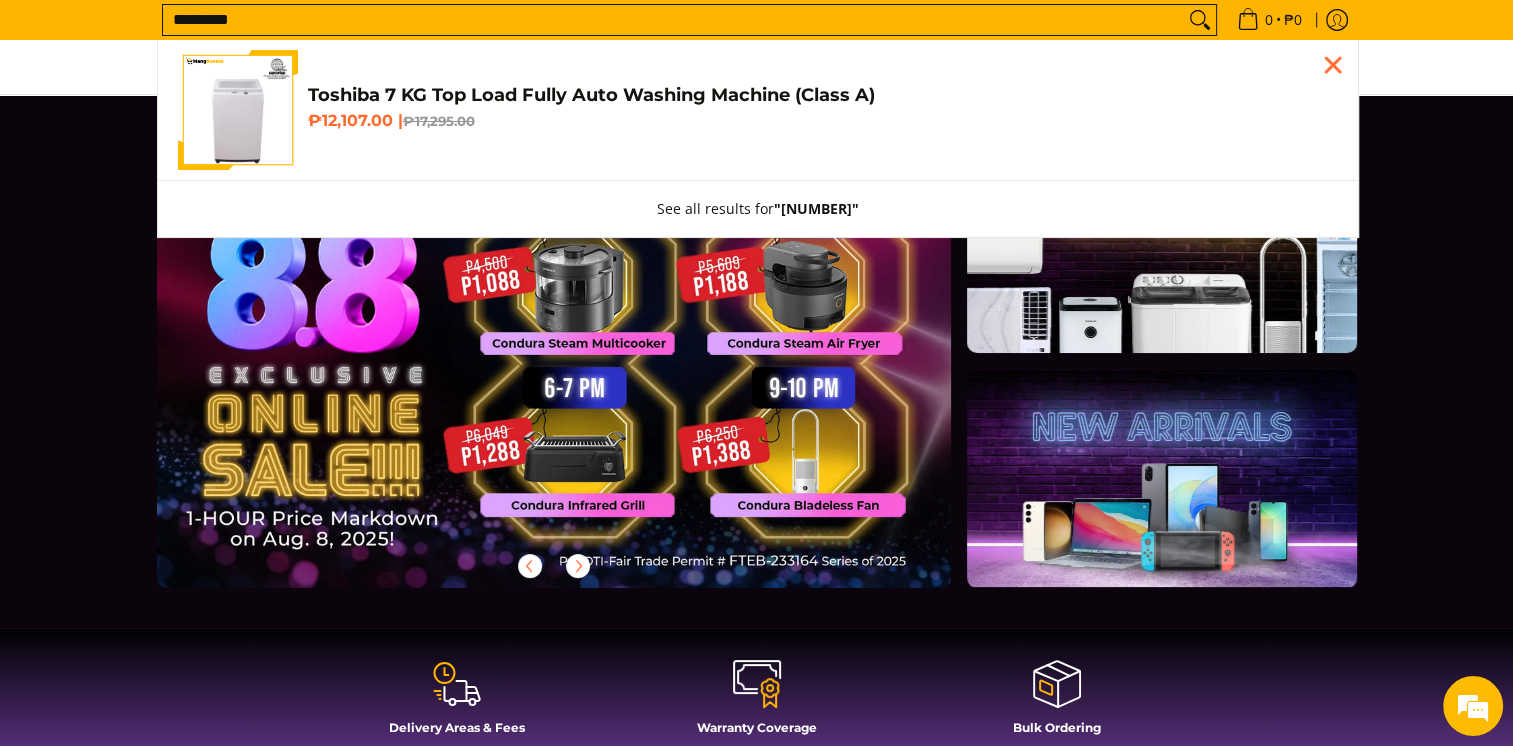 click on "*********" at bounding box center (673, 20) 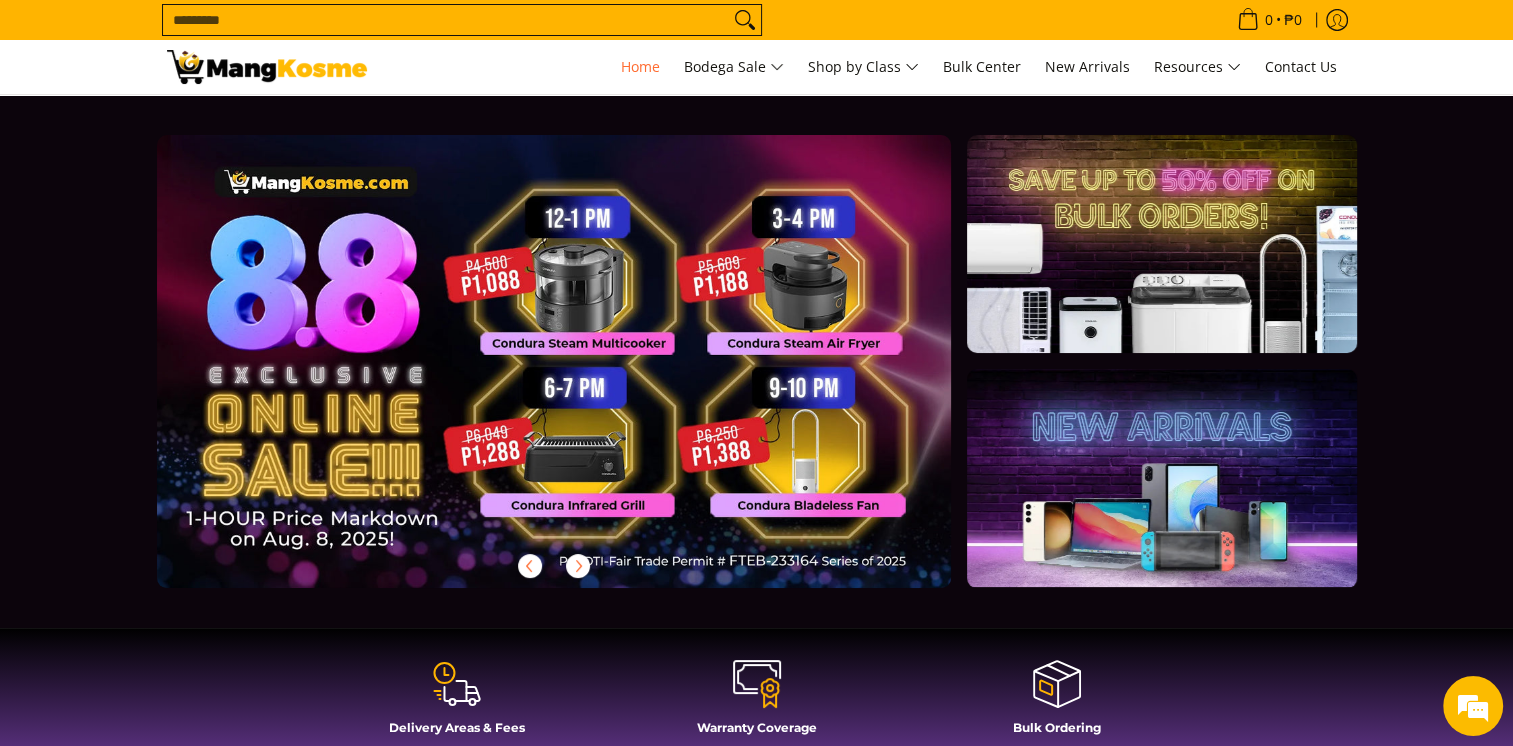 click on "Search..." at bounding box center (446, 20) 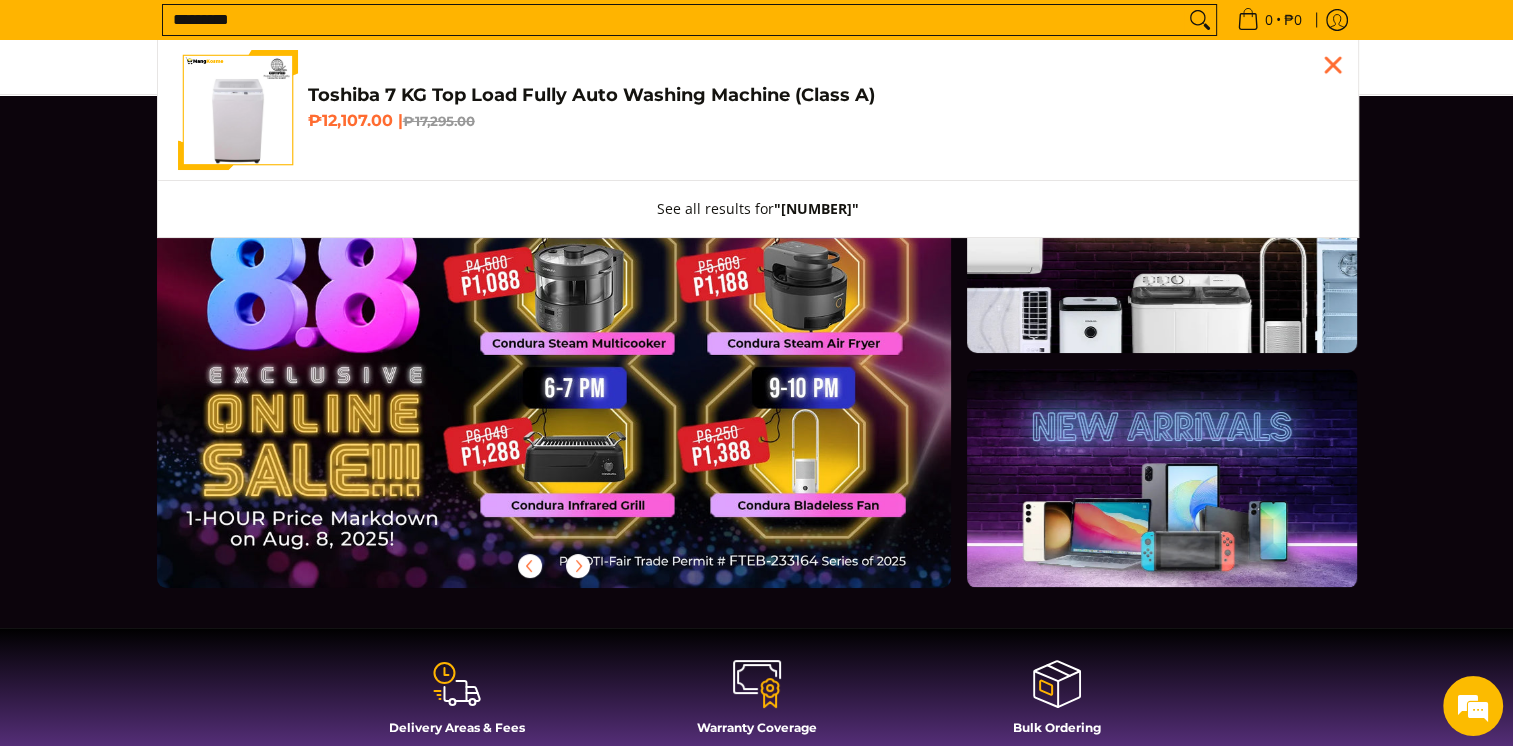 type on "*********" 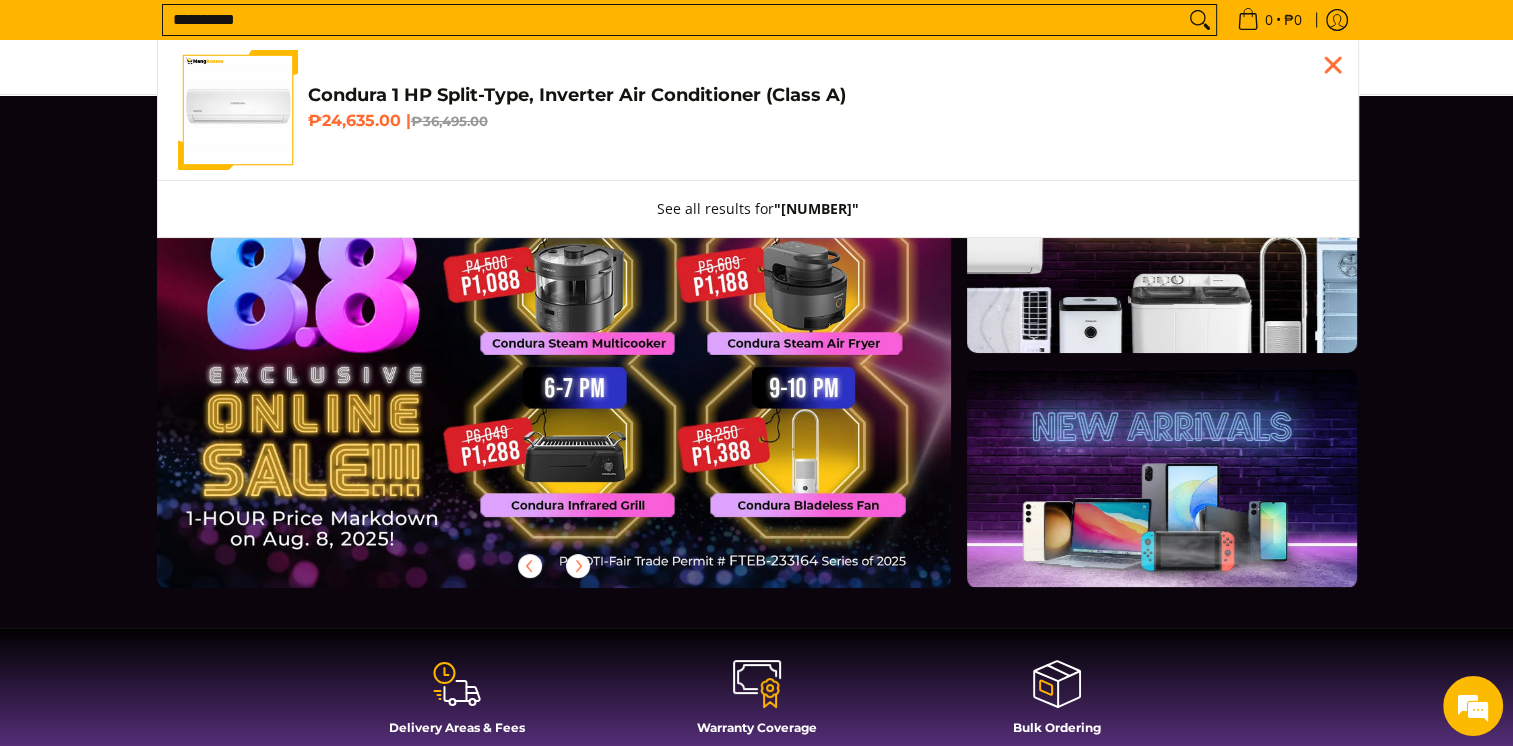 type on "**********" 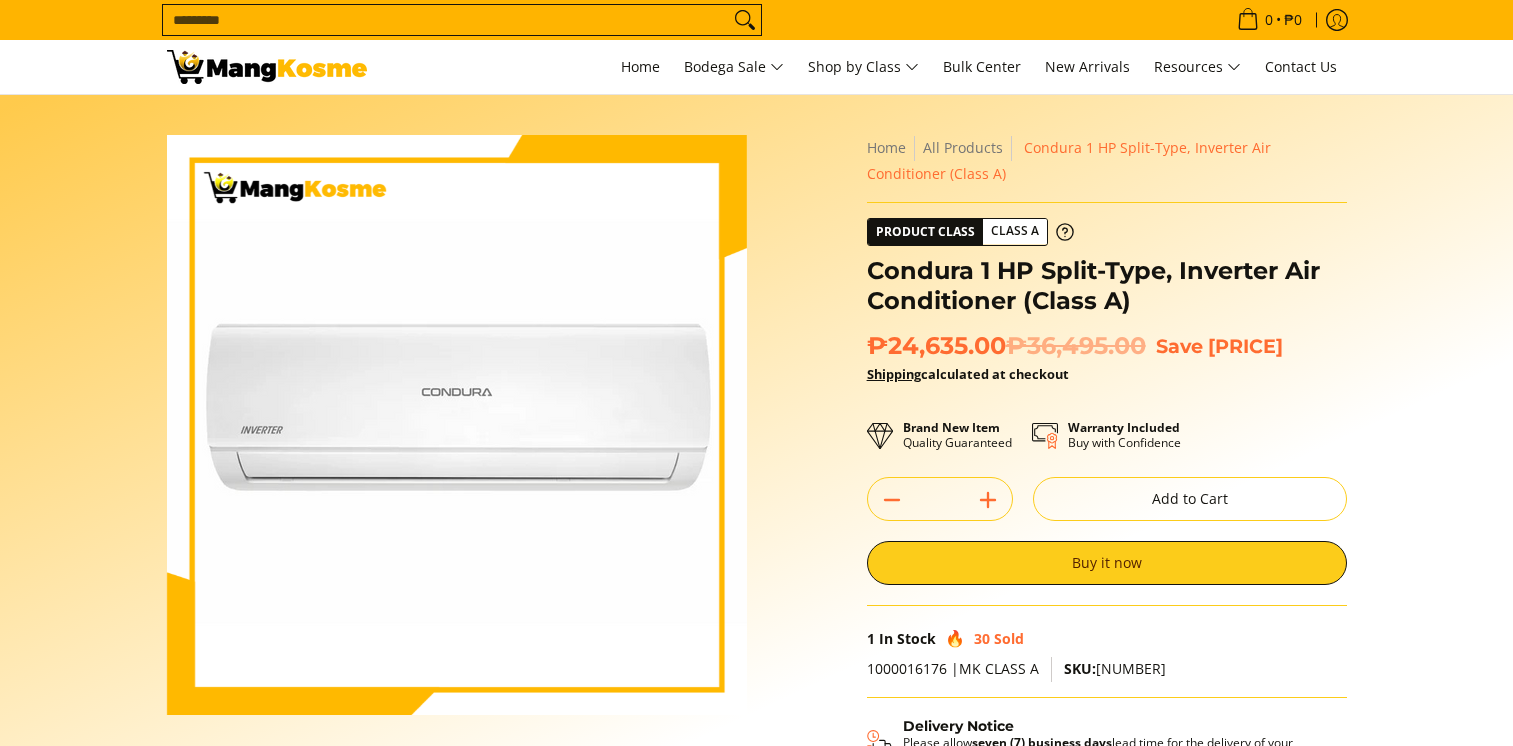 scroll, scrollTop: 0, scrollLeft: 0, axis: both 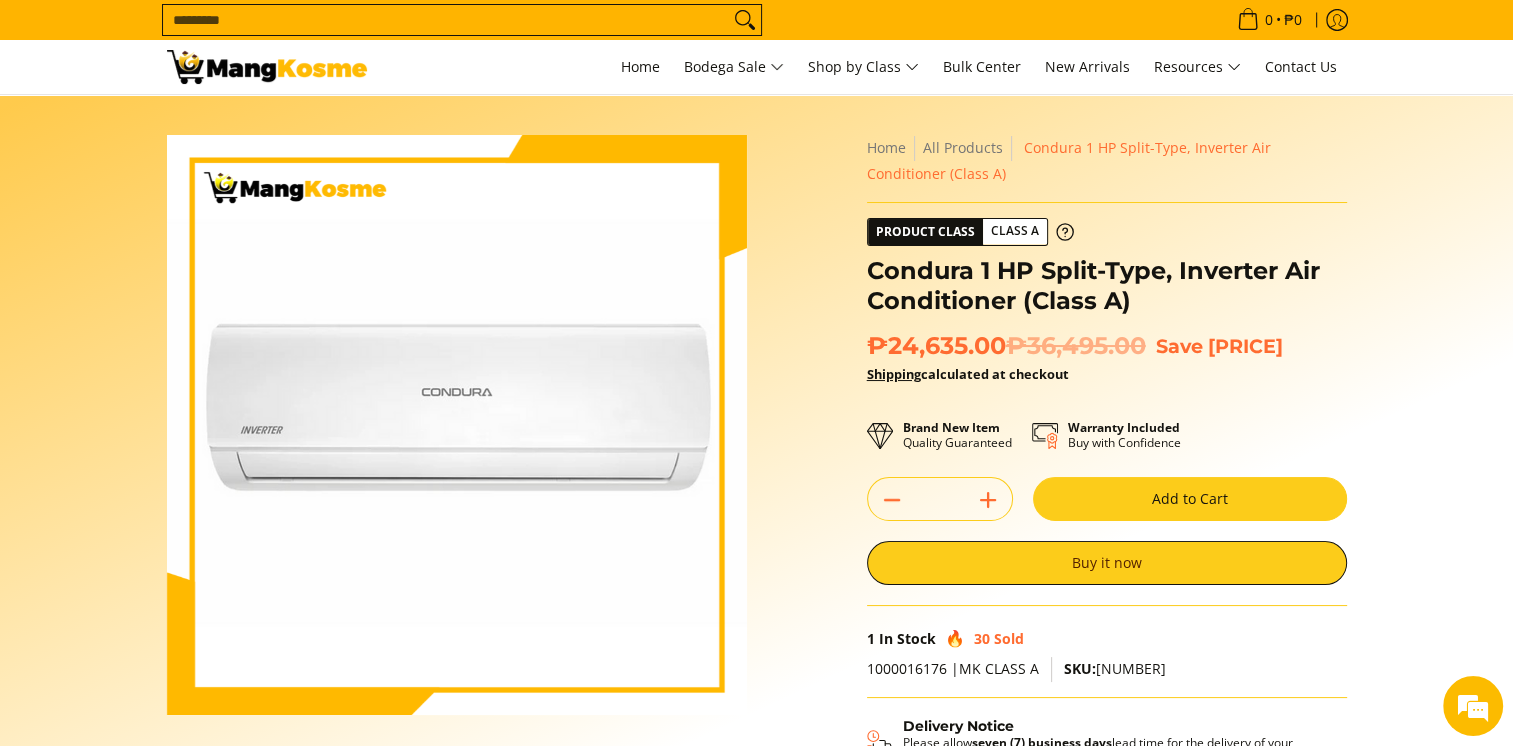 click on "Add to Cart" at bounding box center (1190, 499) 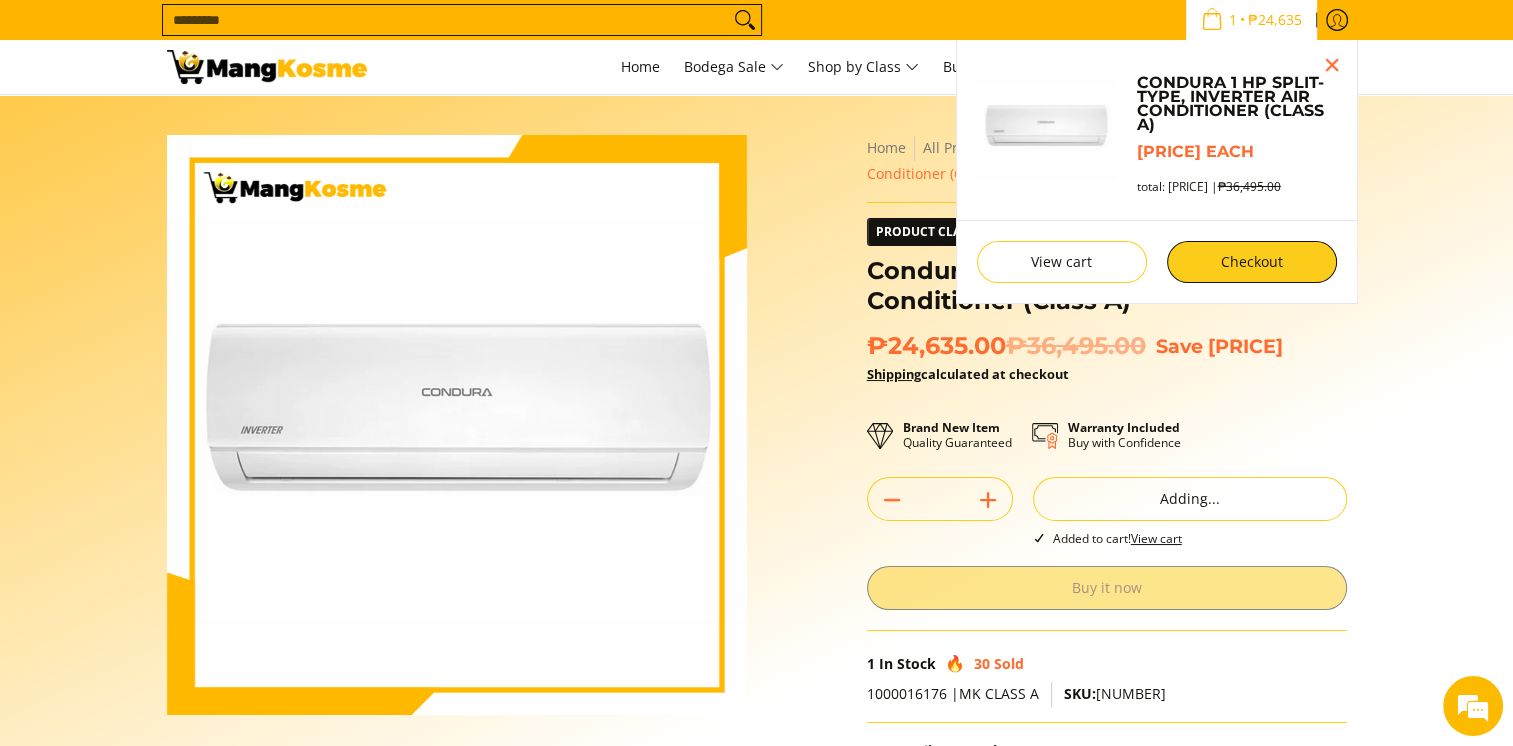 scroll, scrollTop: 0, scrollLeft: 0, axis: both 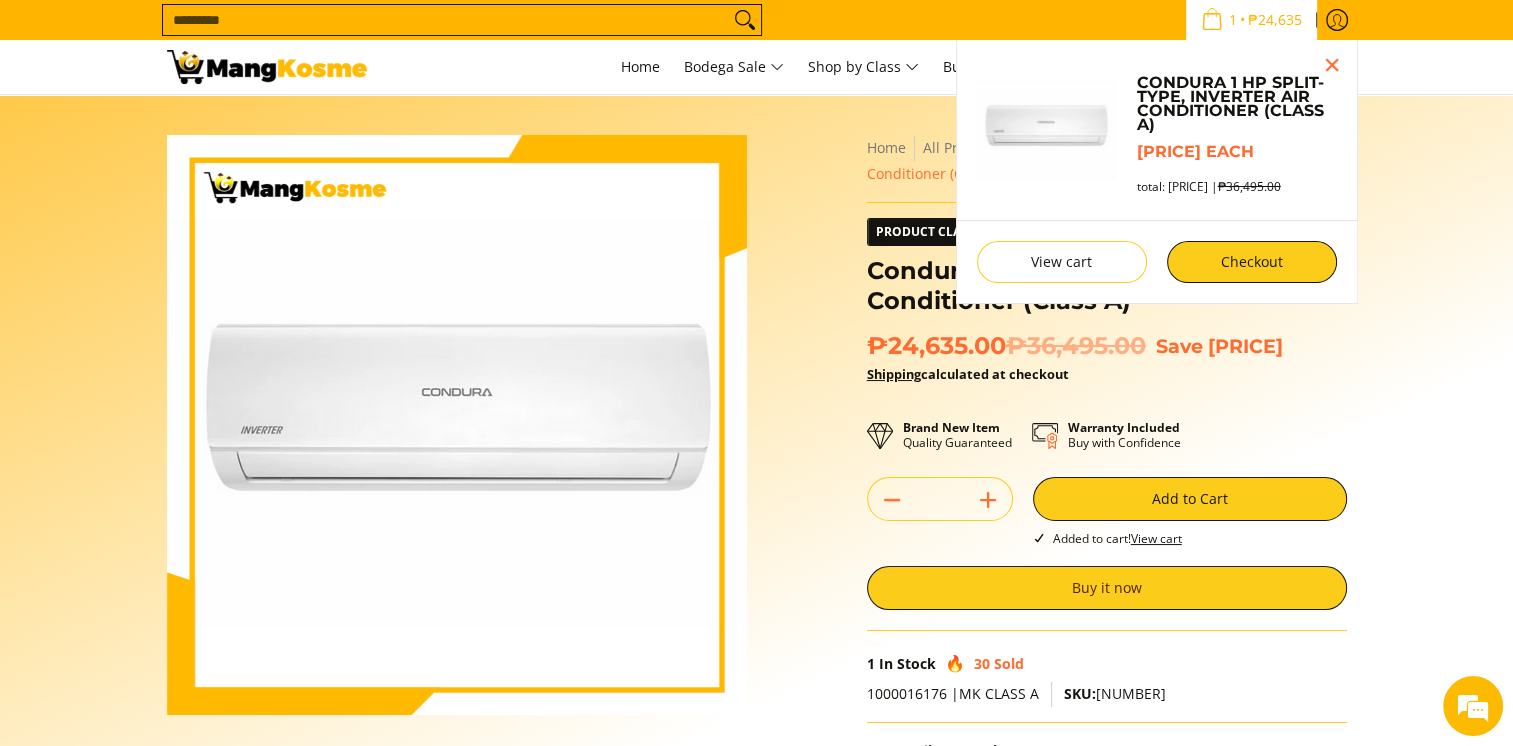 click on "1  •
₱24,635" at bounding box center (1251, 20) 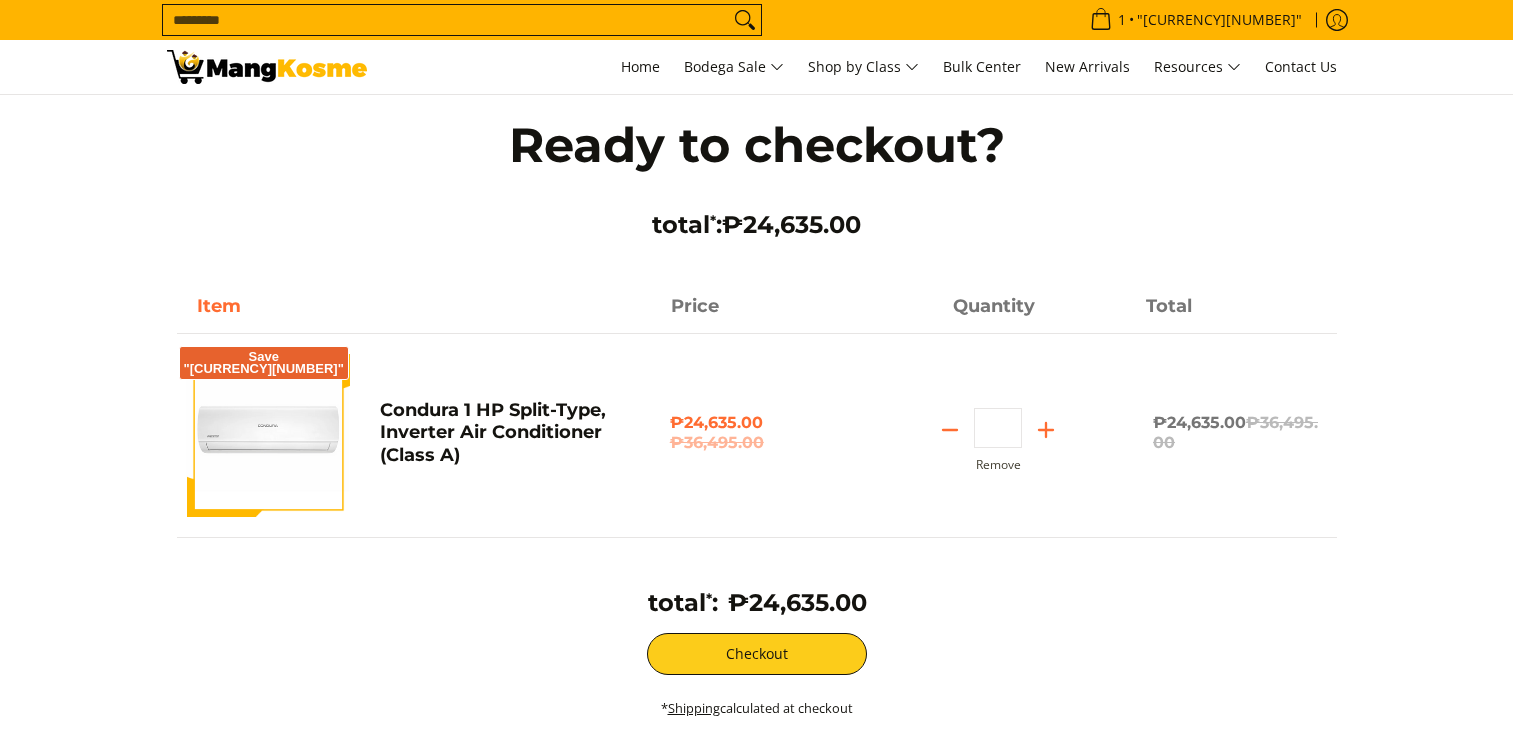 scroll, scrollTop: 0, scrollLeft: 0, axis: both 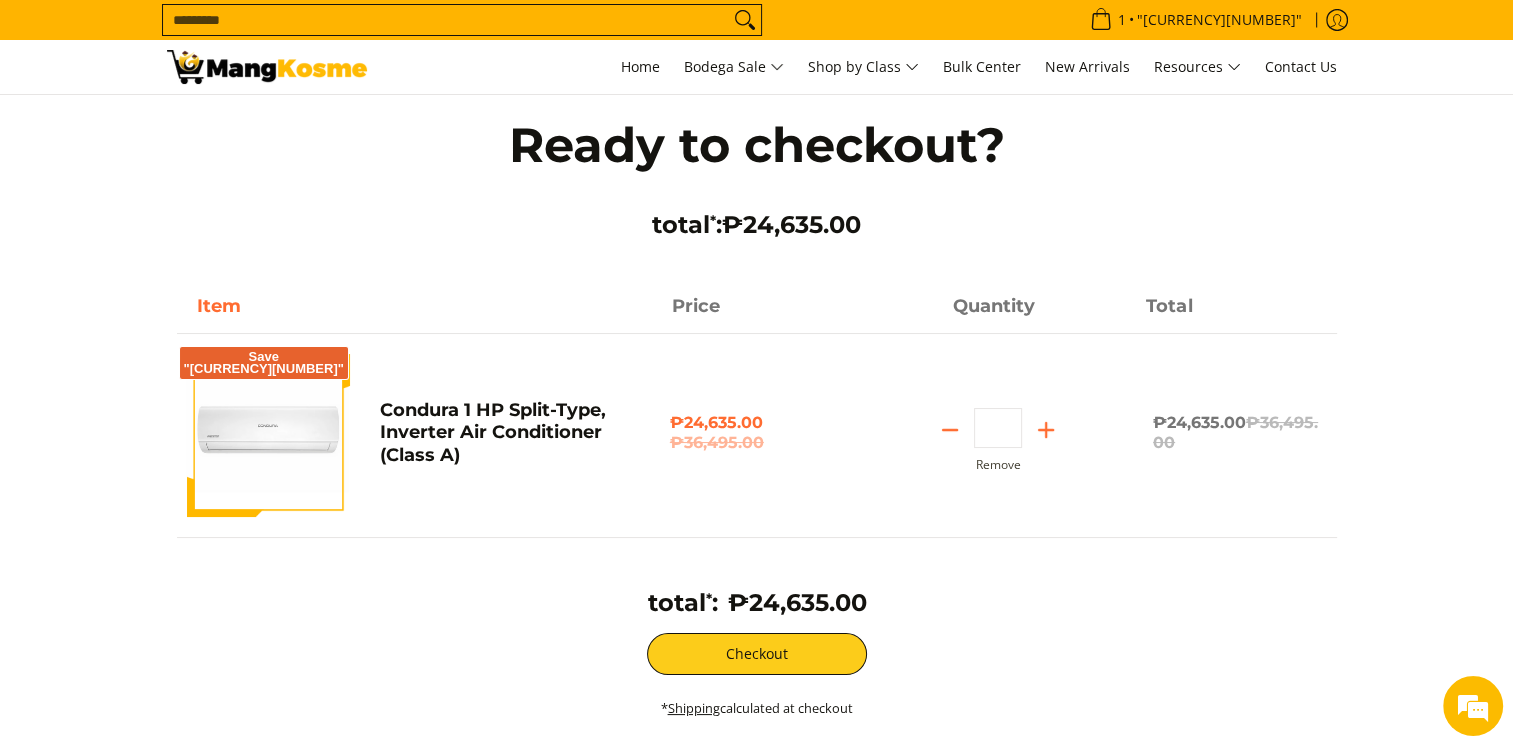click on "Search..." at bounding box center (446, 20) 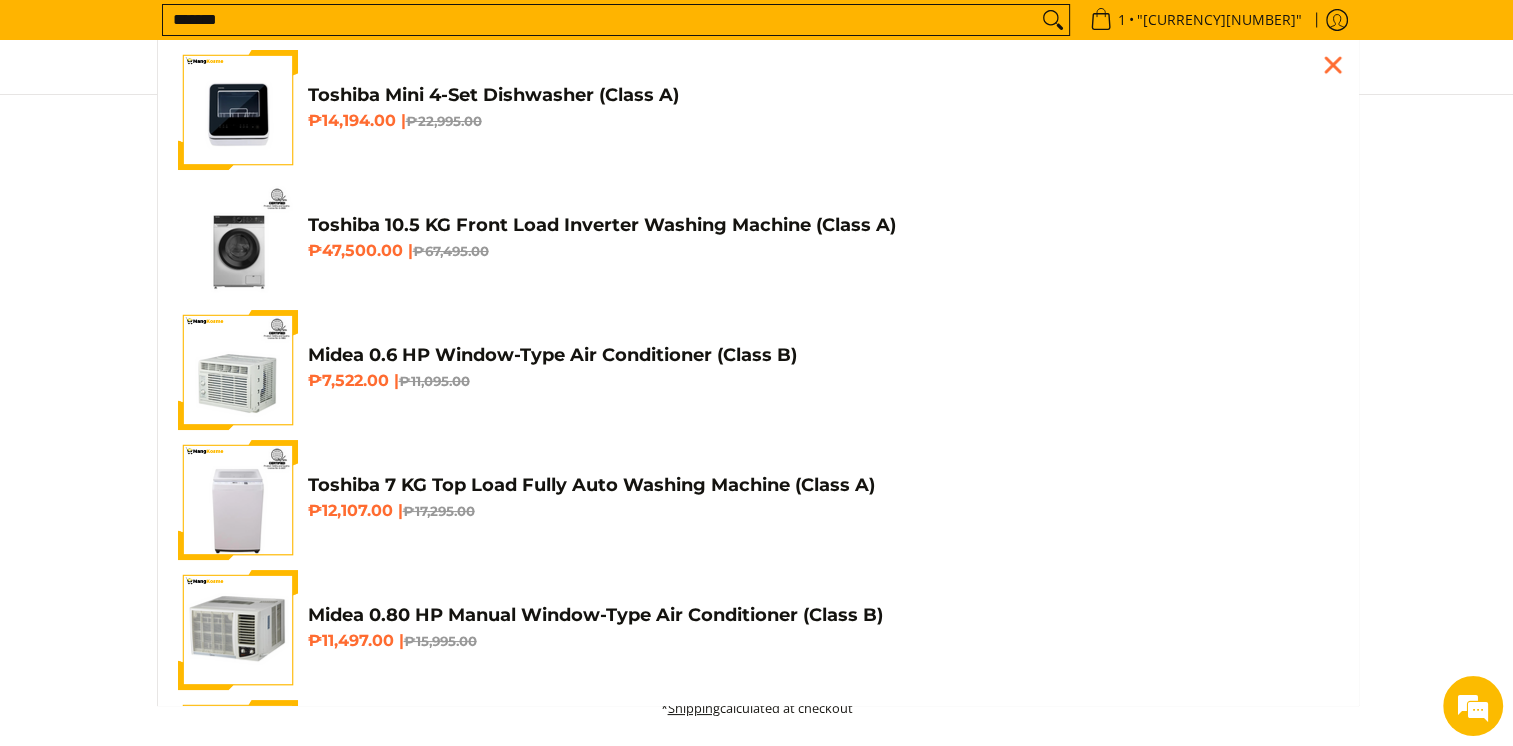scroll, scrollTop: 0, scrollLeft: 0, axis: both 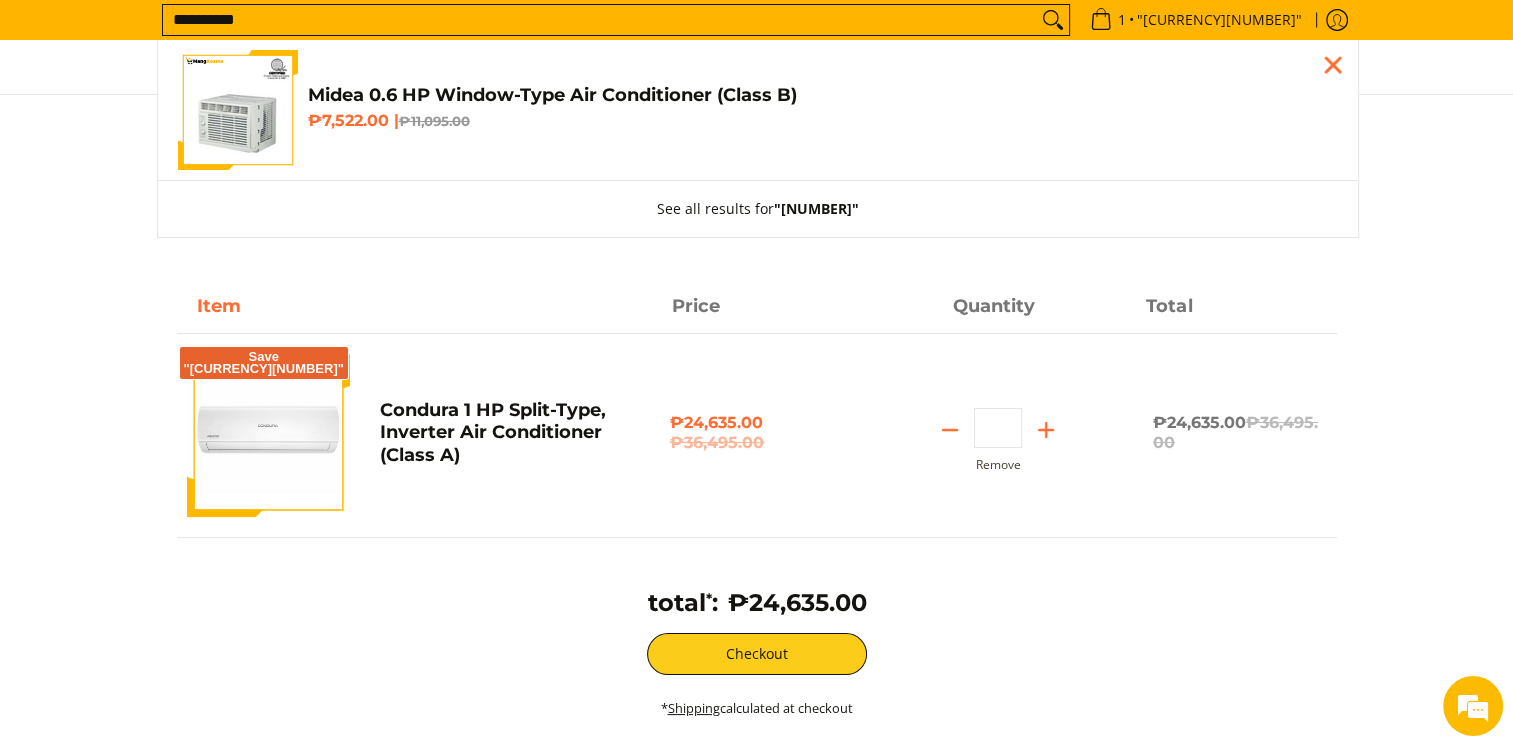type on "**********" 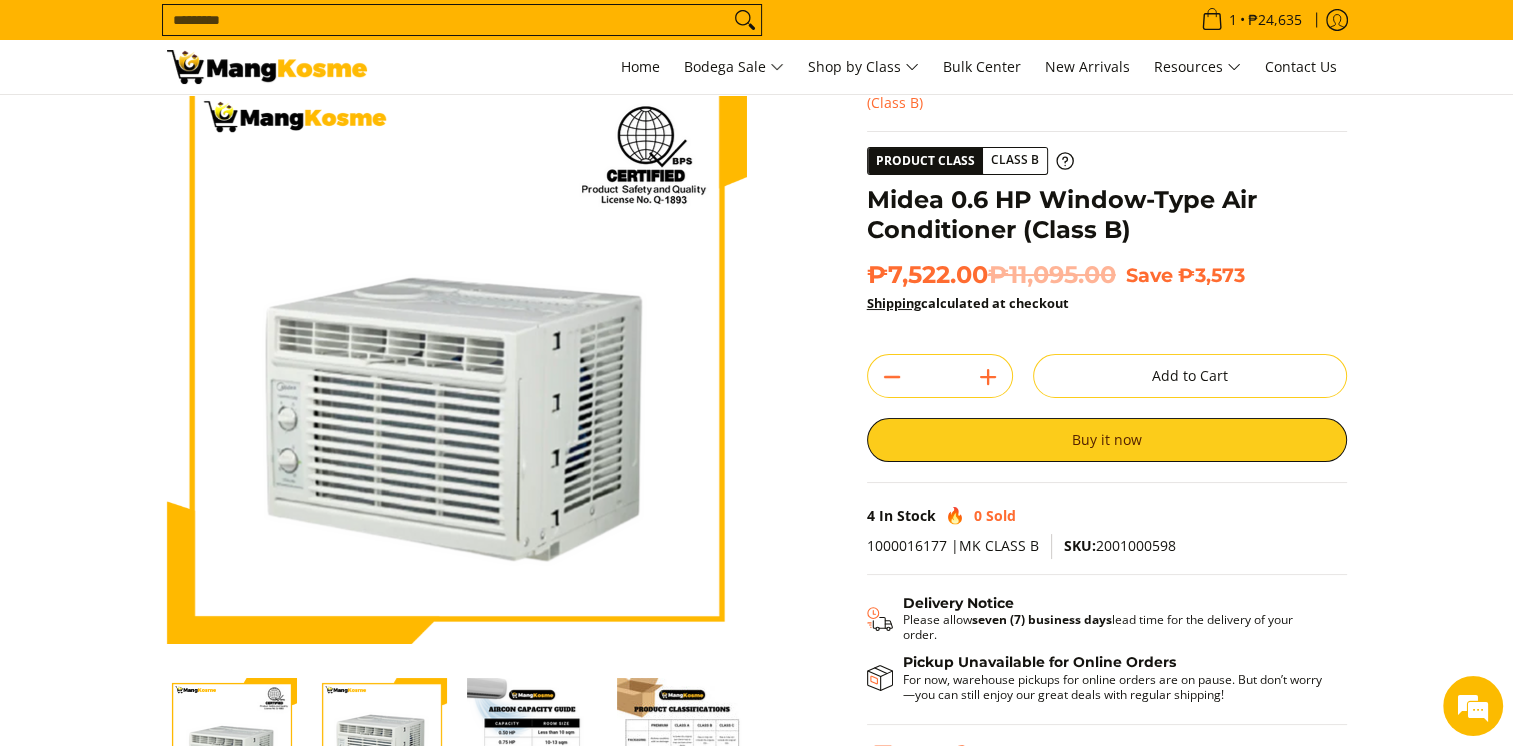 scroll, scrollTop: 0, scrollLeft: 0, axis: both 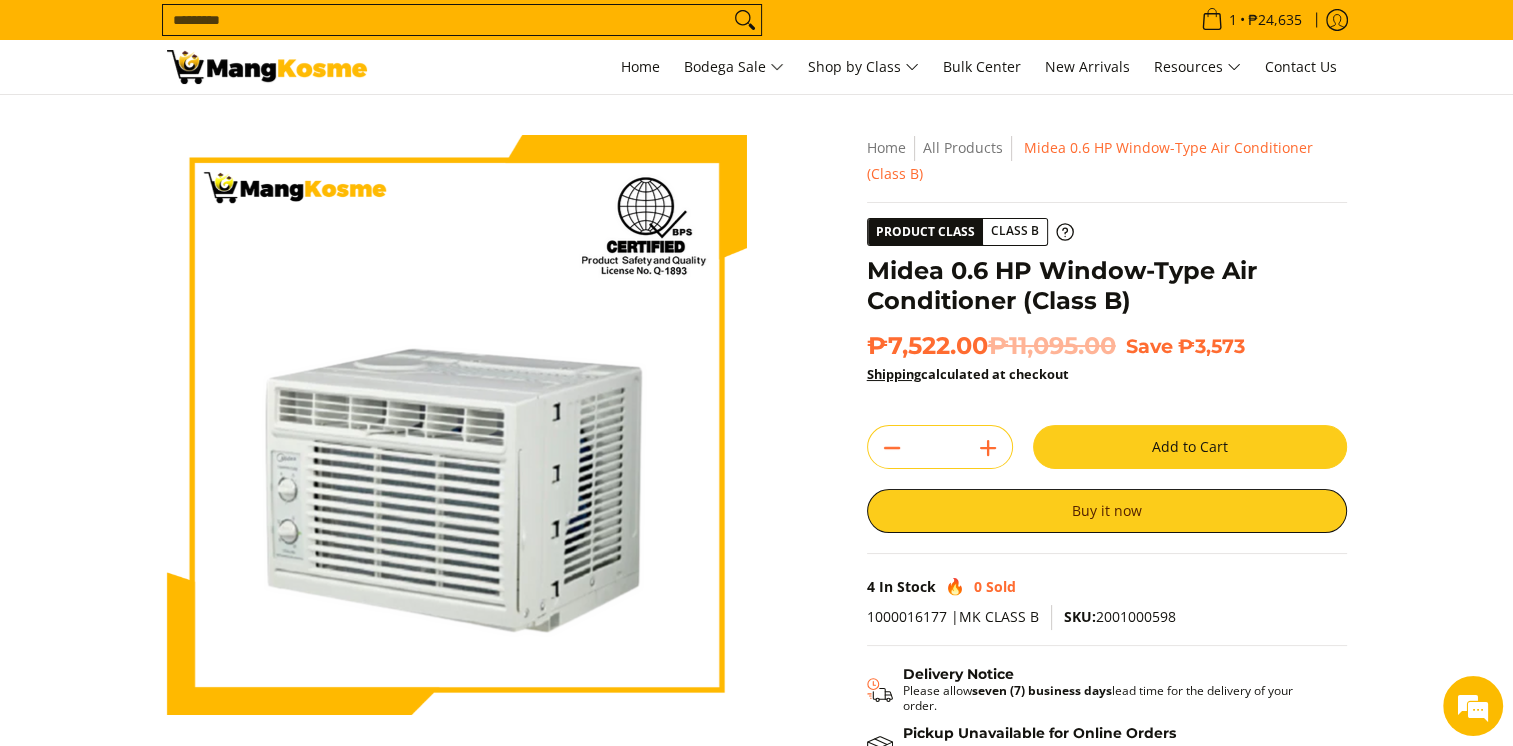 click on "Add to Cart" at bounding box center (1190, 447) 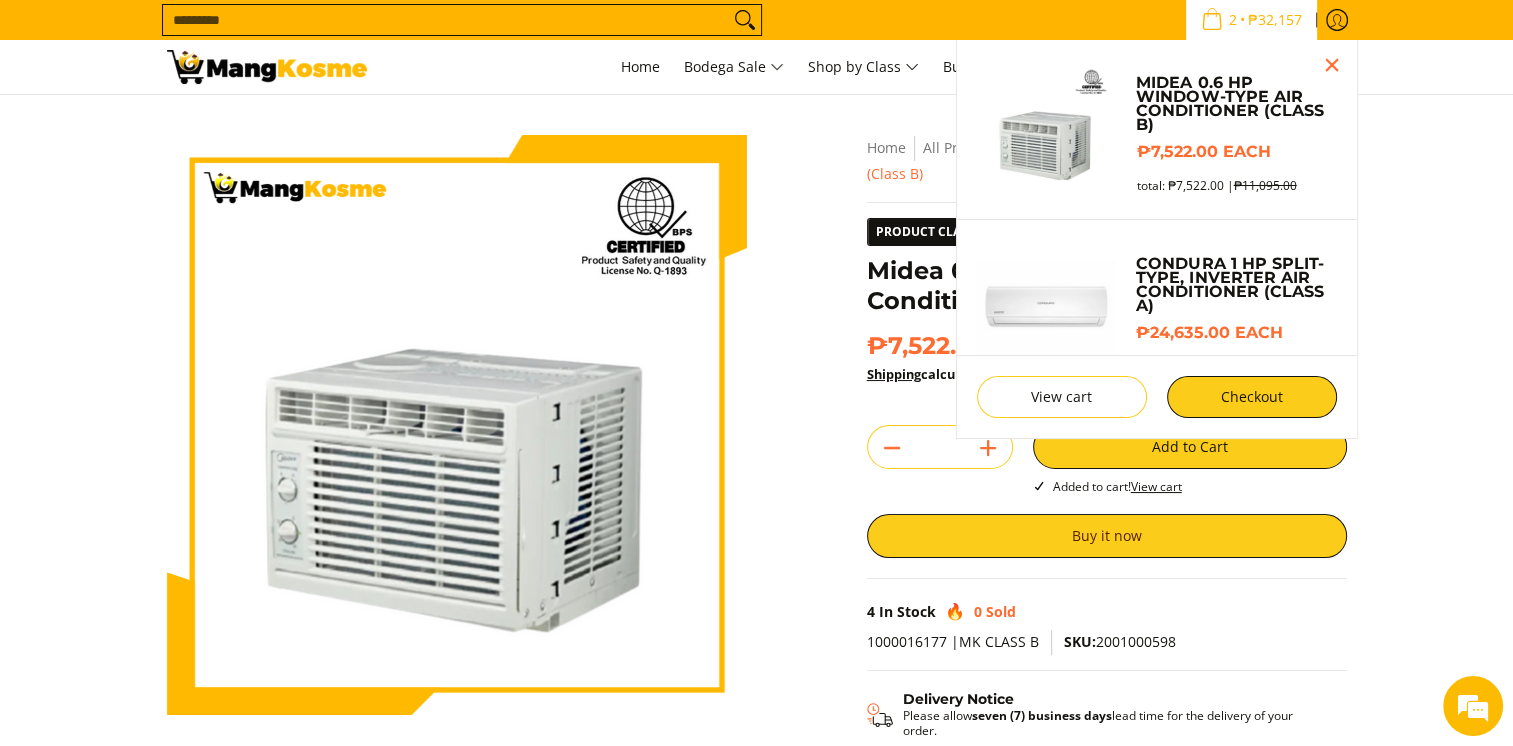 click on "₱32,157" at bounding box center (1275, 20) 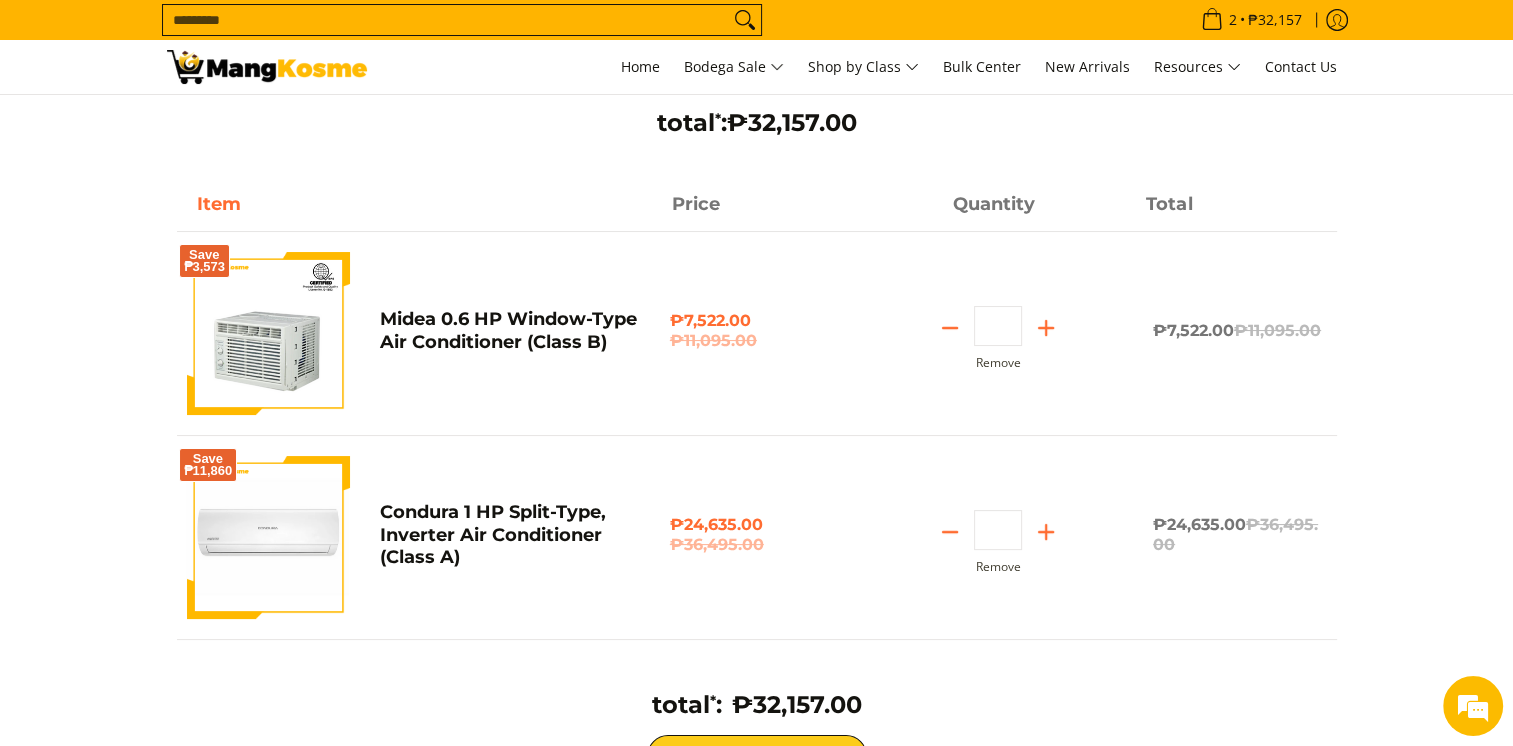scroll, scrollTop: 0, scrollLeft: 0, axis: both 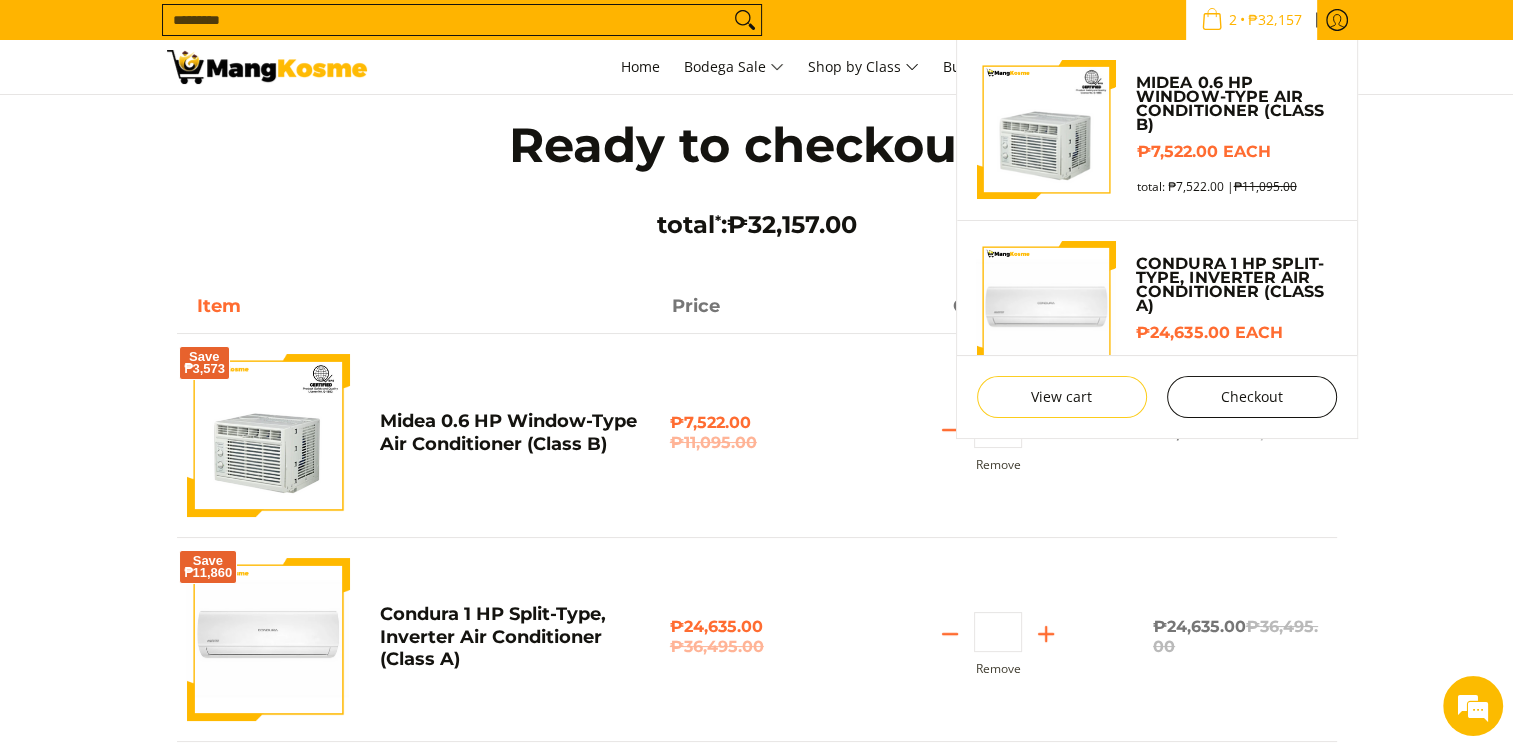 click on "Checkout" at bounding box center [1252, 397] 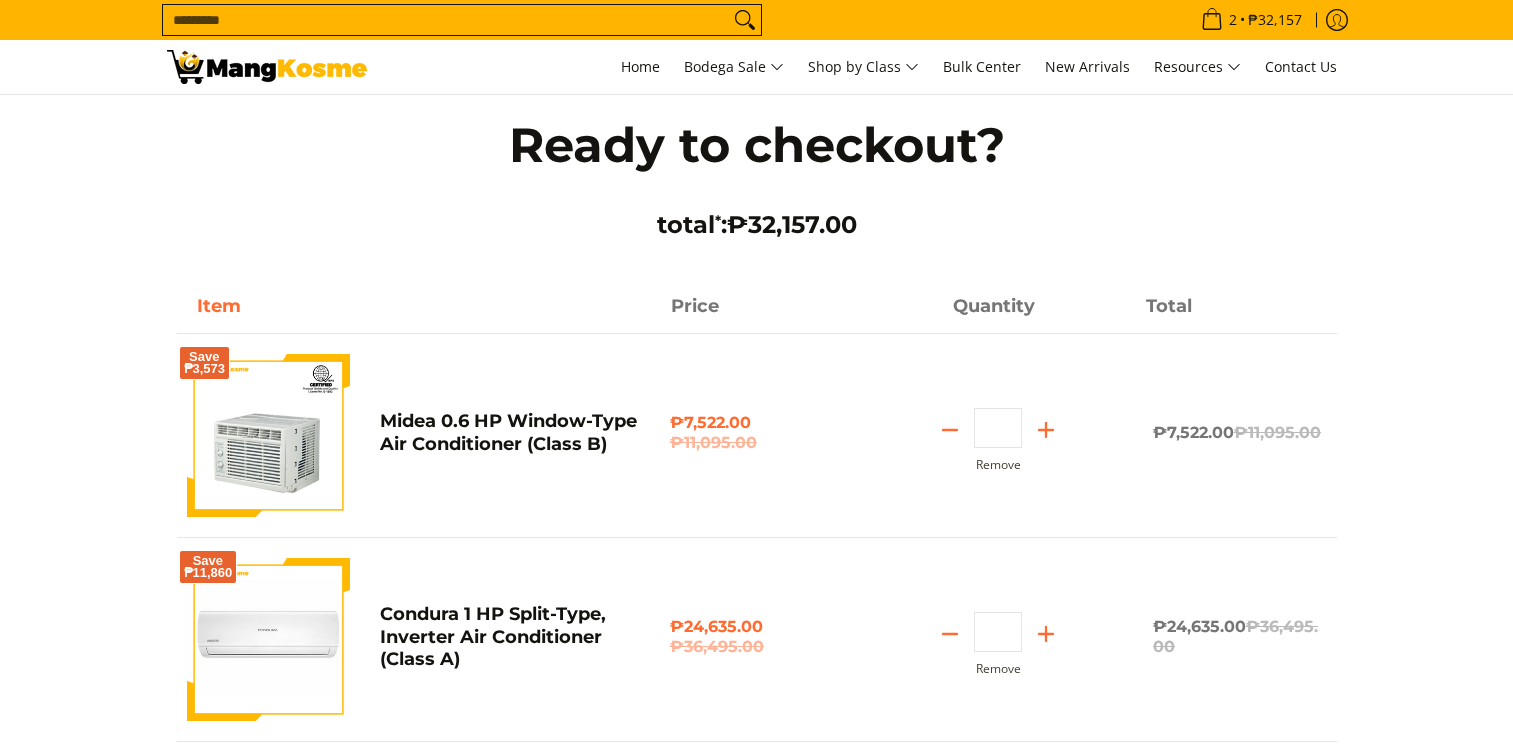 scroll, scrollTop: 0, scrollLeft: 0, axis: both 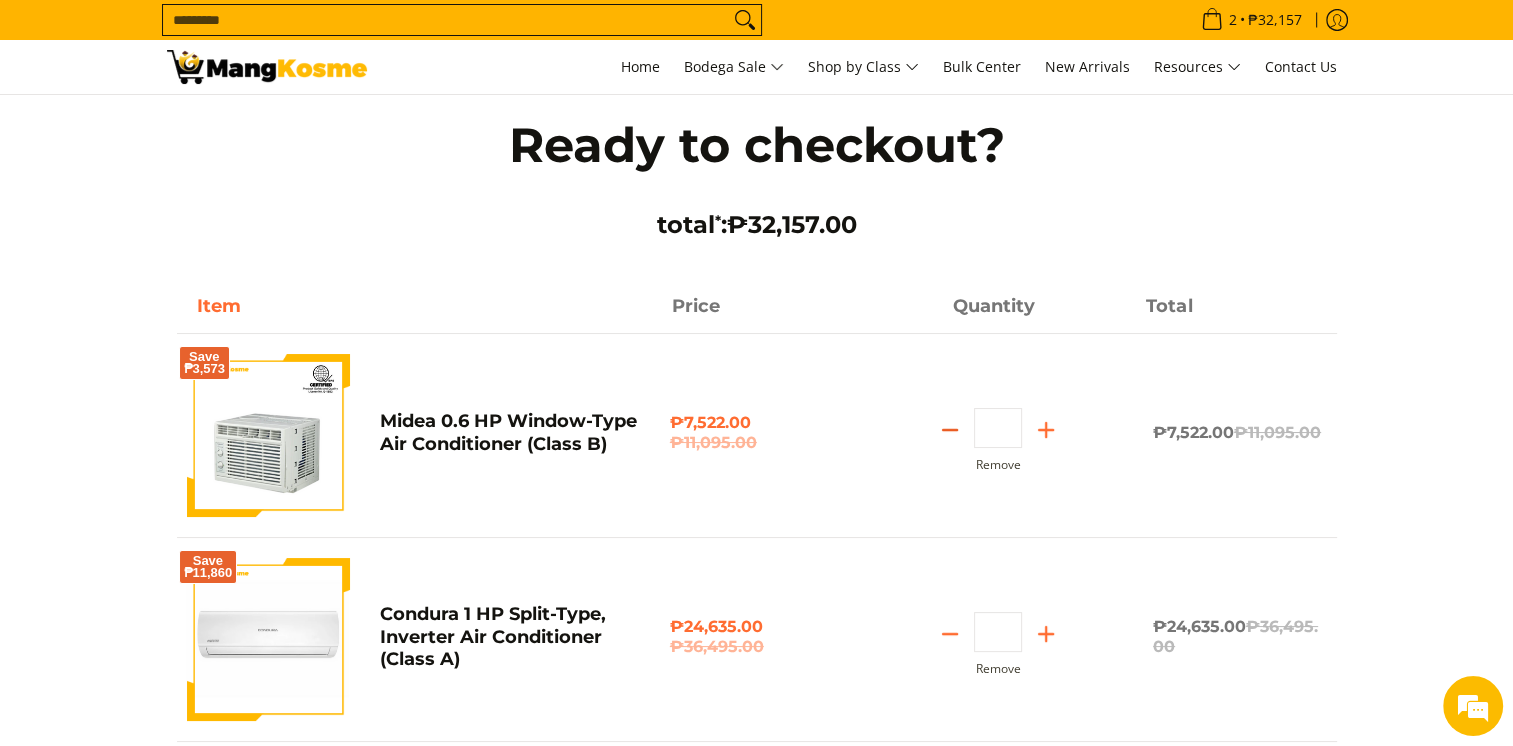 click 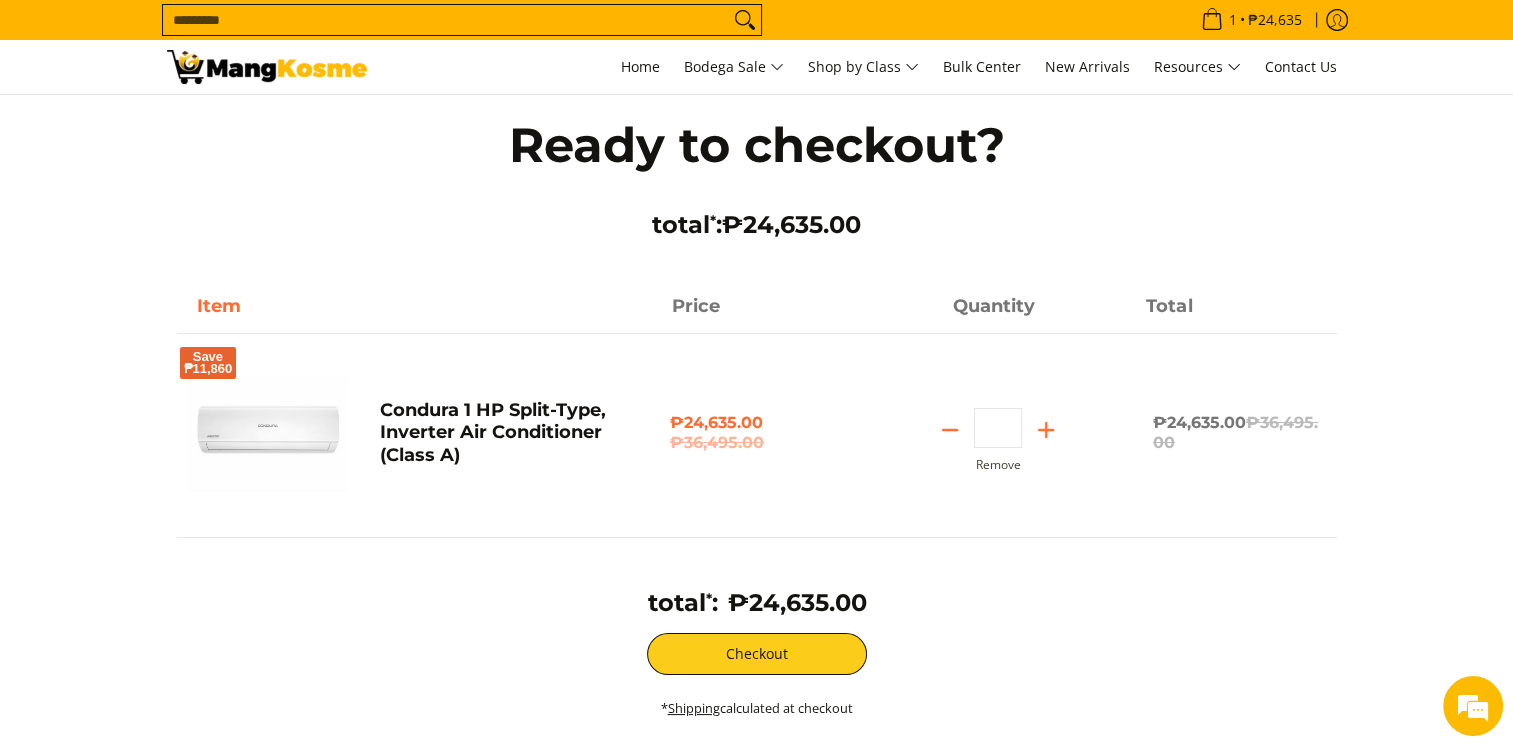 click 